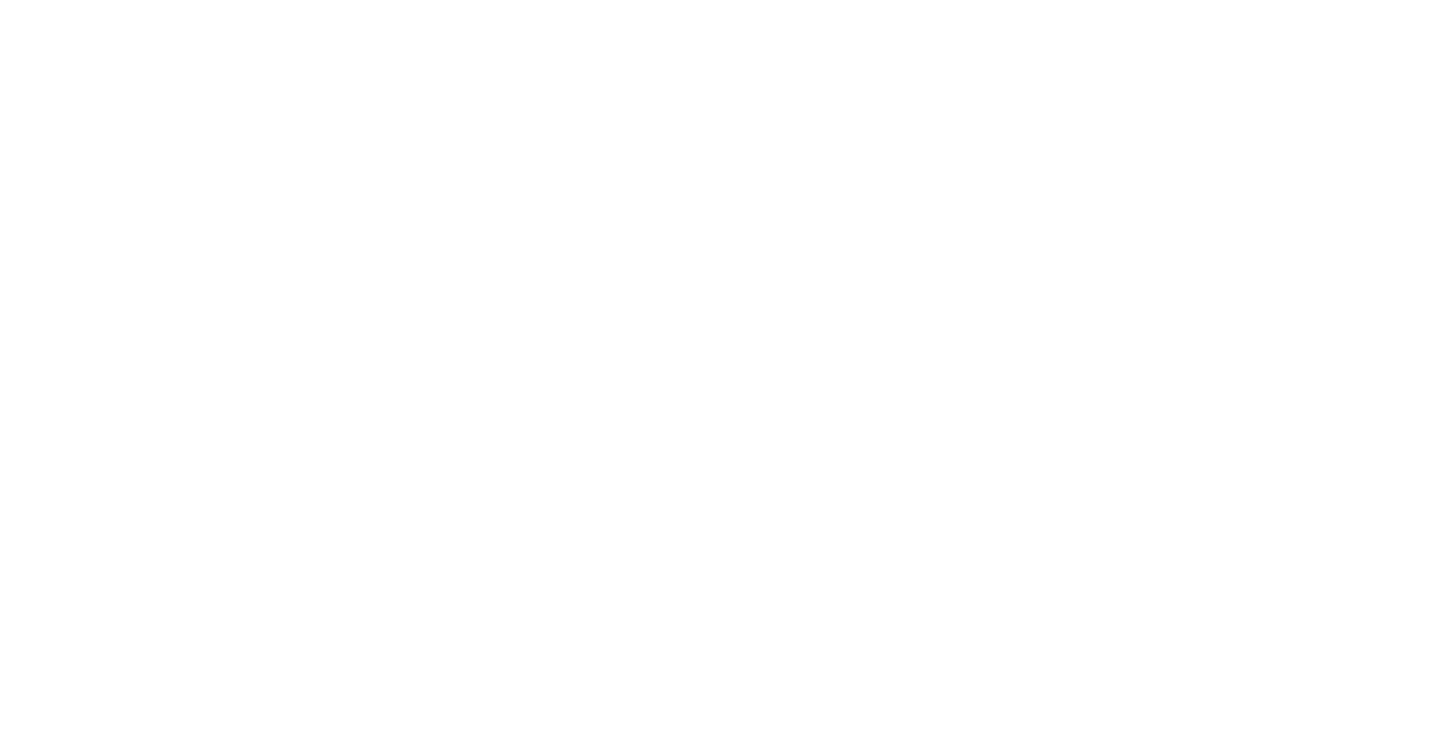 scroll, scrollTop: 0, scrollLeft: 0, axis: both 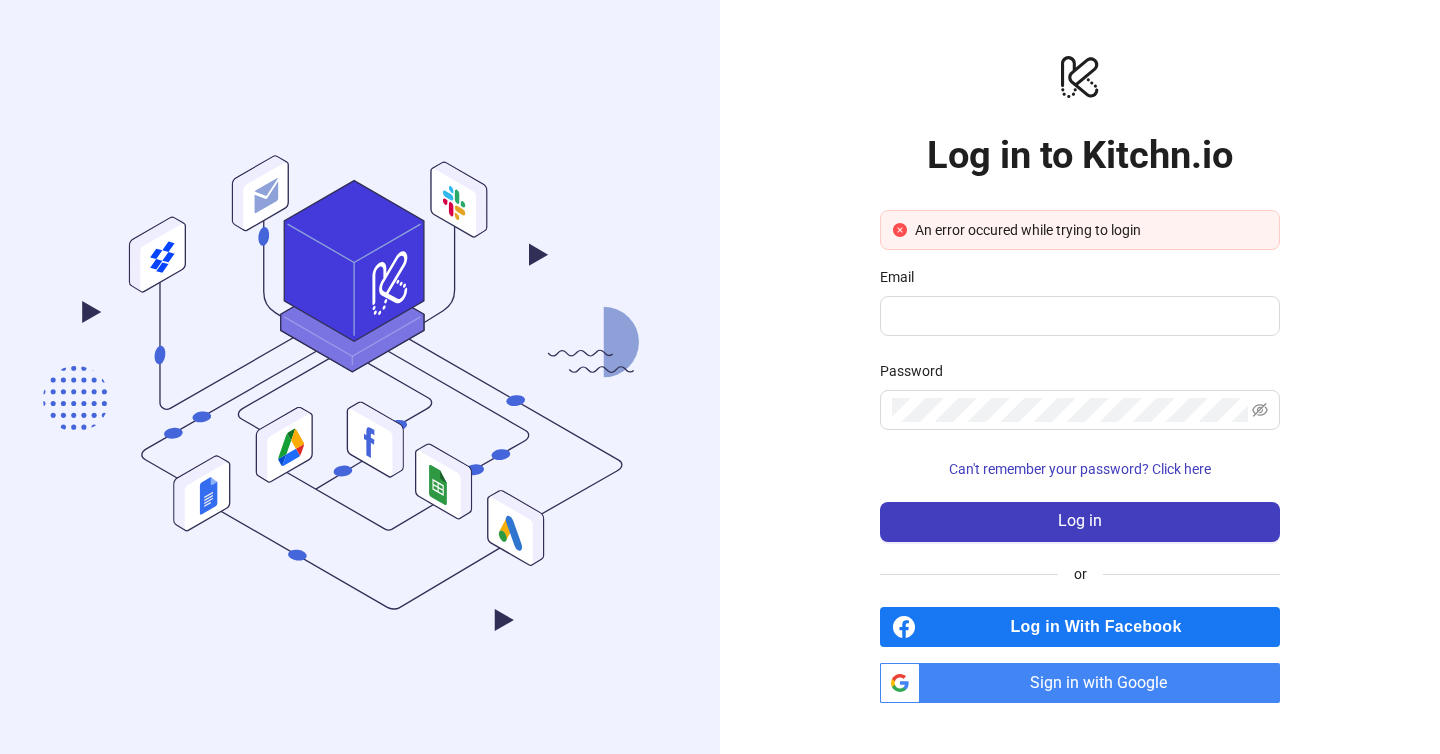 click on "Sign in with Google" at bounding box center (1104, 683) 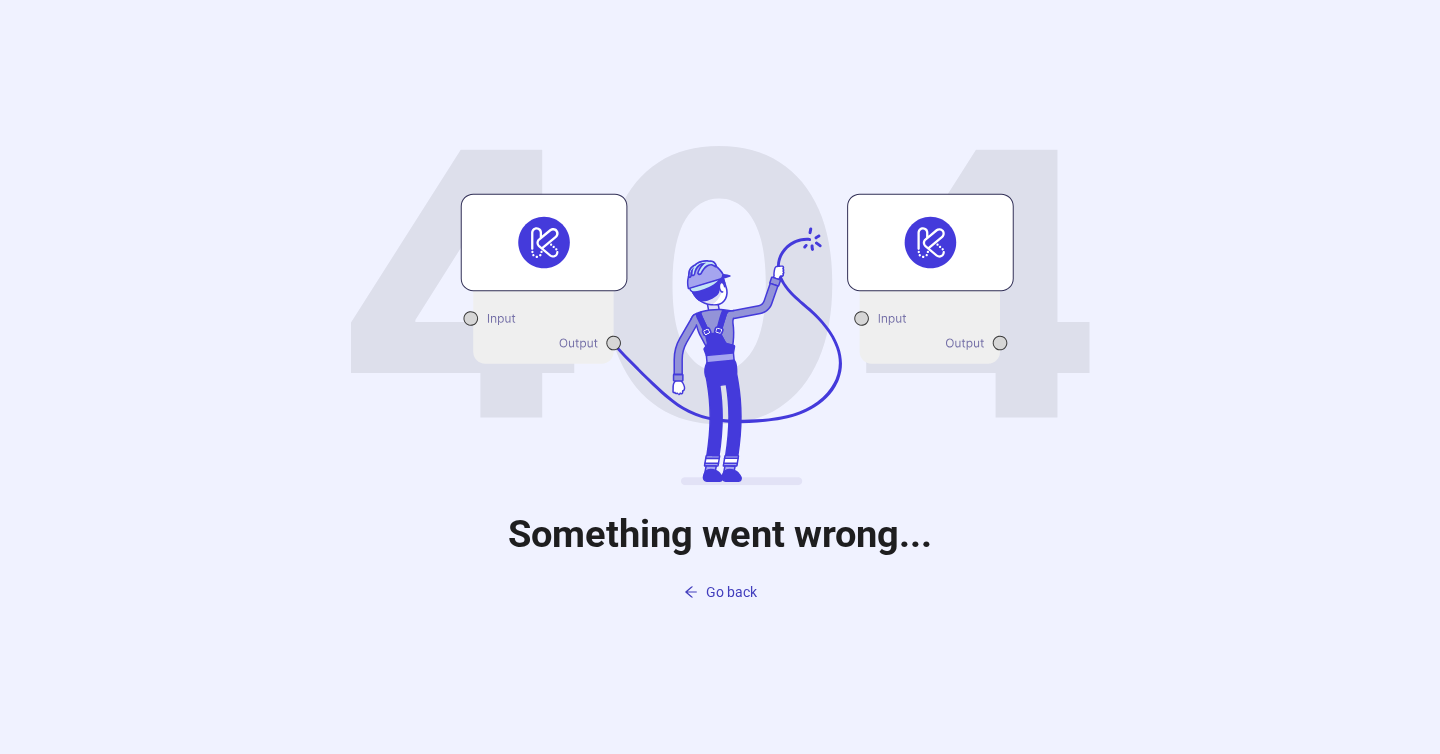 scroll, scrollTop: 0, scrollLeft: 0, axis: both 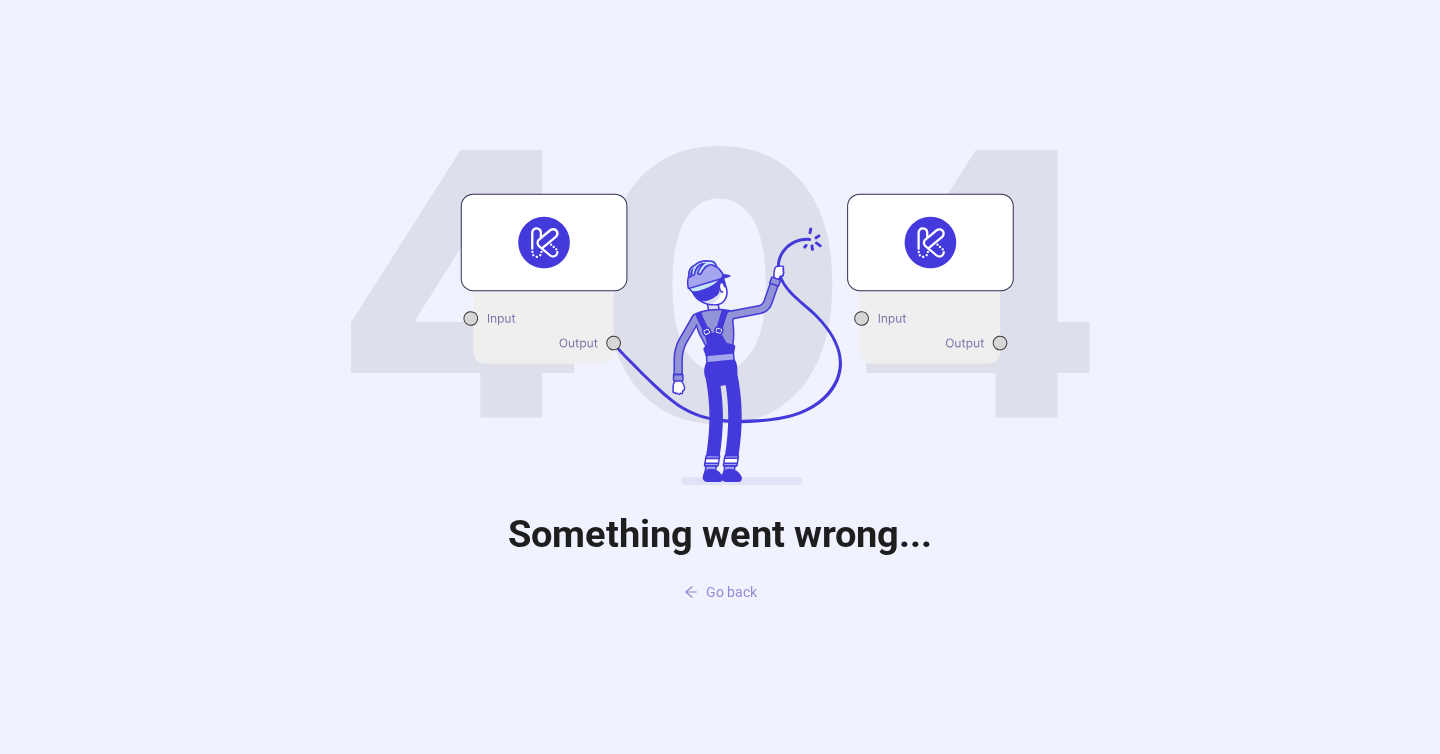 click on "Go back" at bounding box center (731, 592) 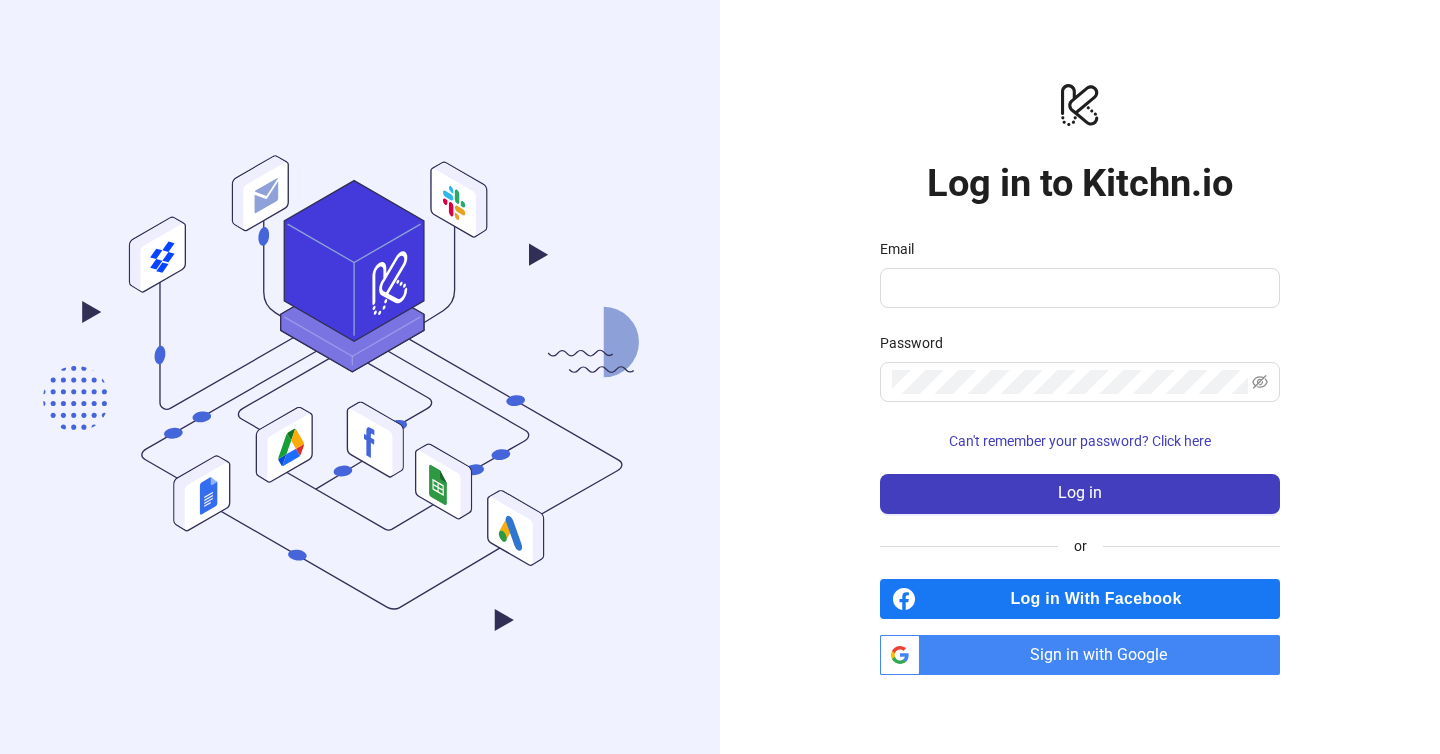 click on "Sign in with Google" at bounding box center (1104, 655) 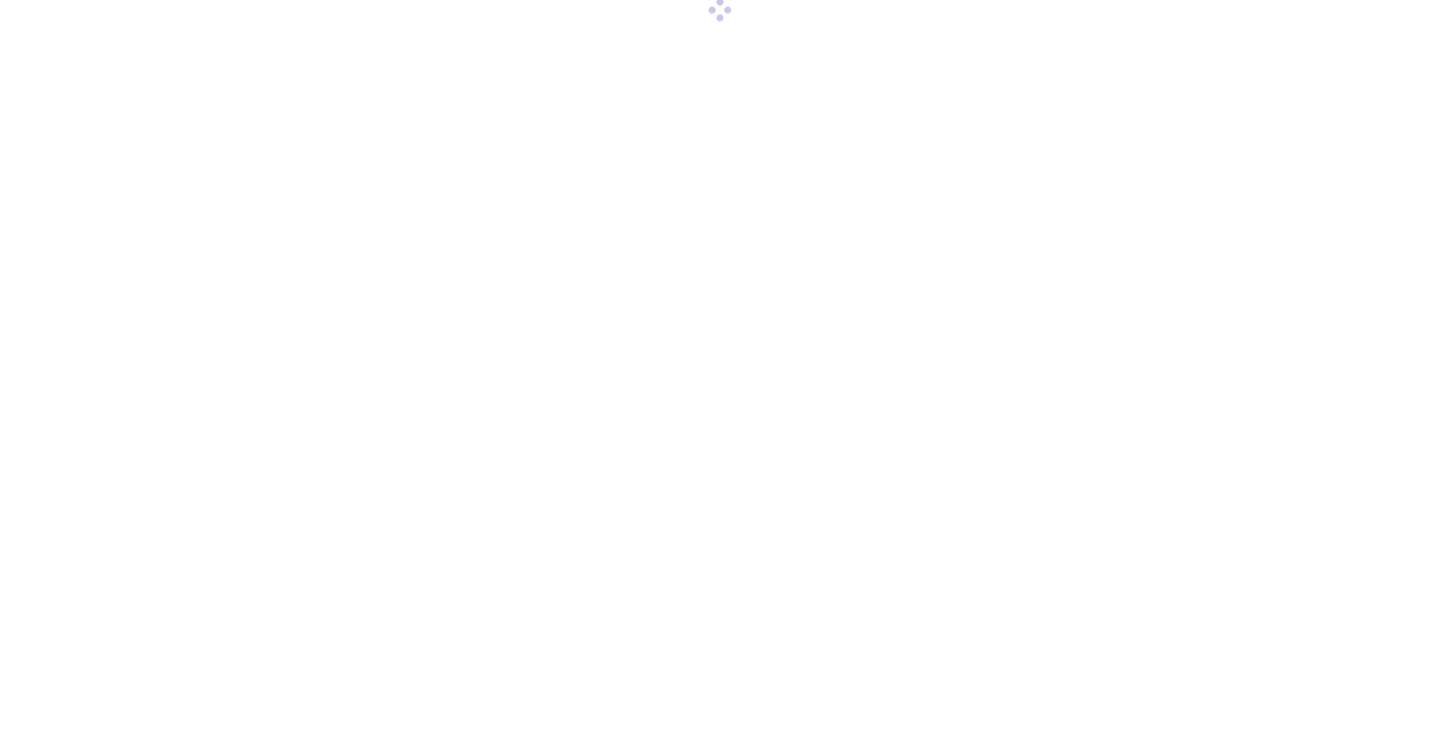 scroll, scrollTop: 0, scrollLeft: 0, axis: both 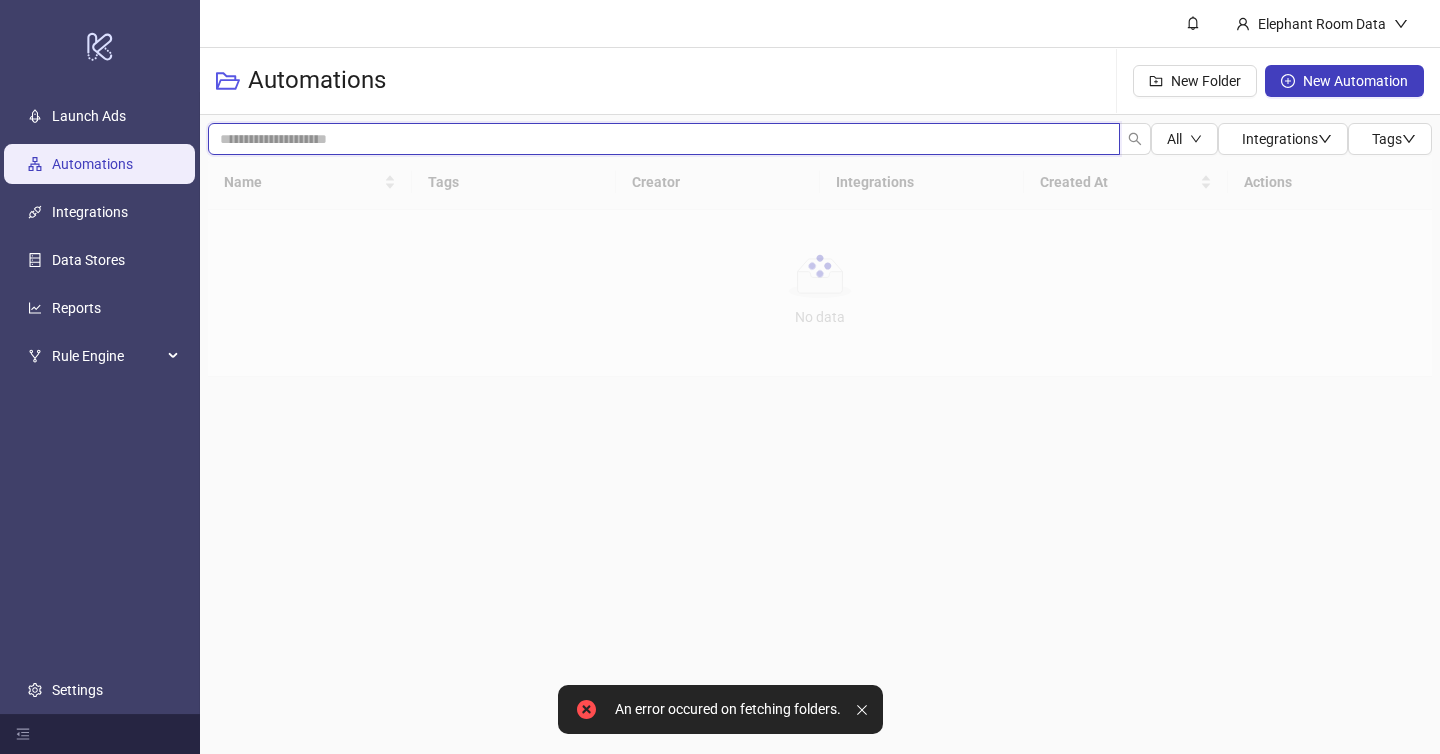 click at bounding box center [664, 139] 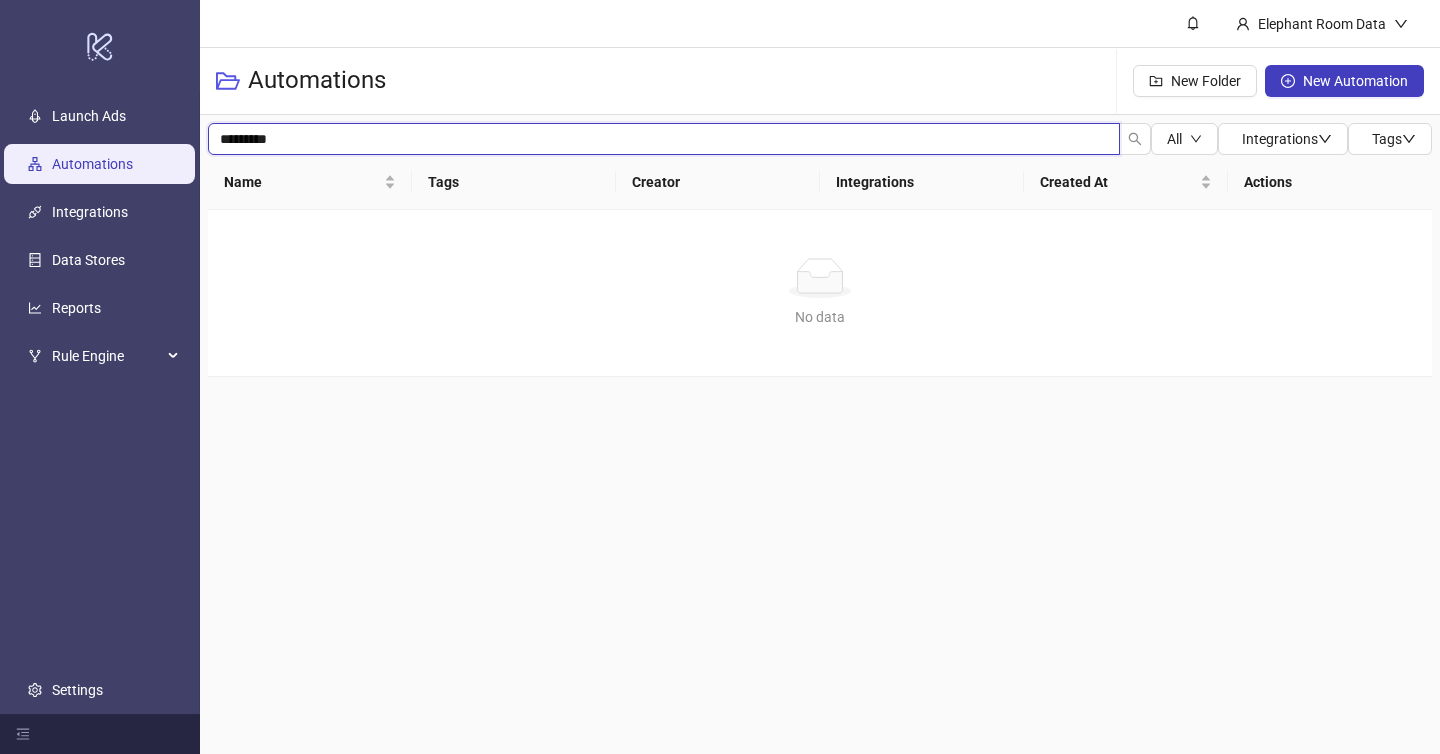 click on "*********" at bounding box center [664, 139] 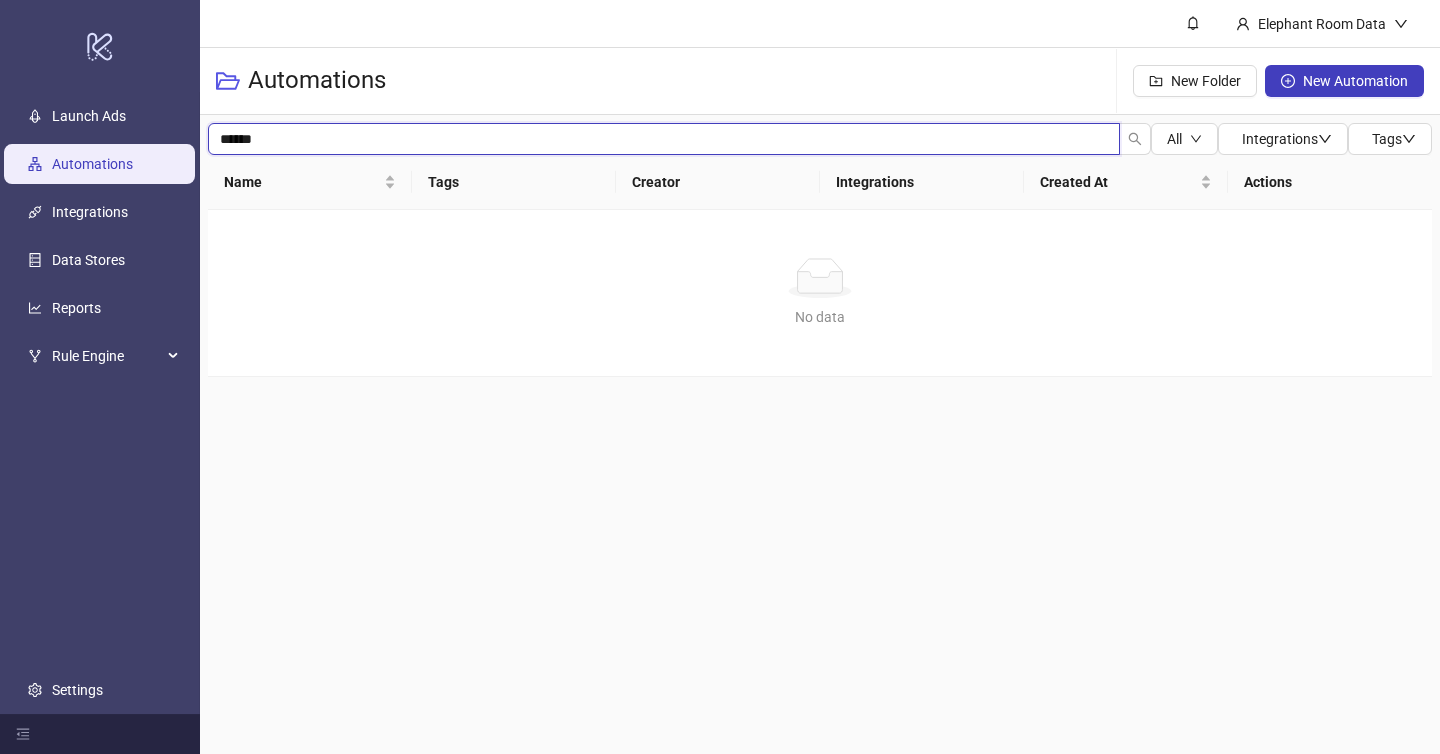 type on "******" 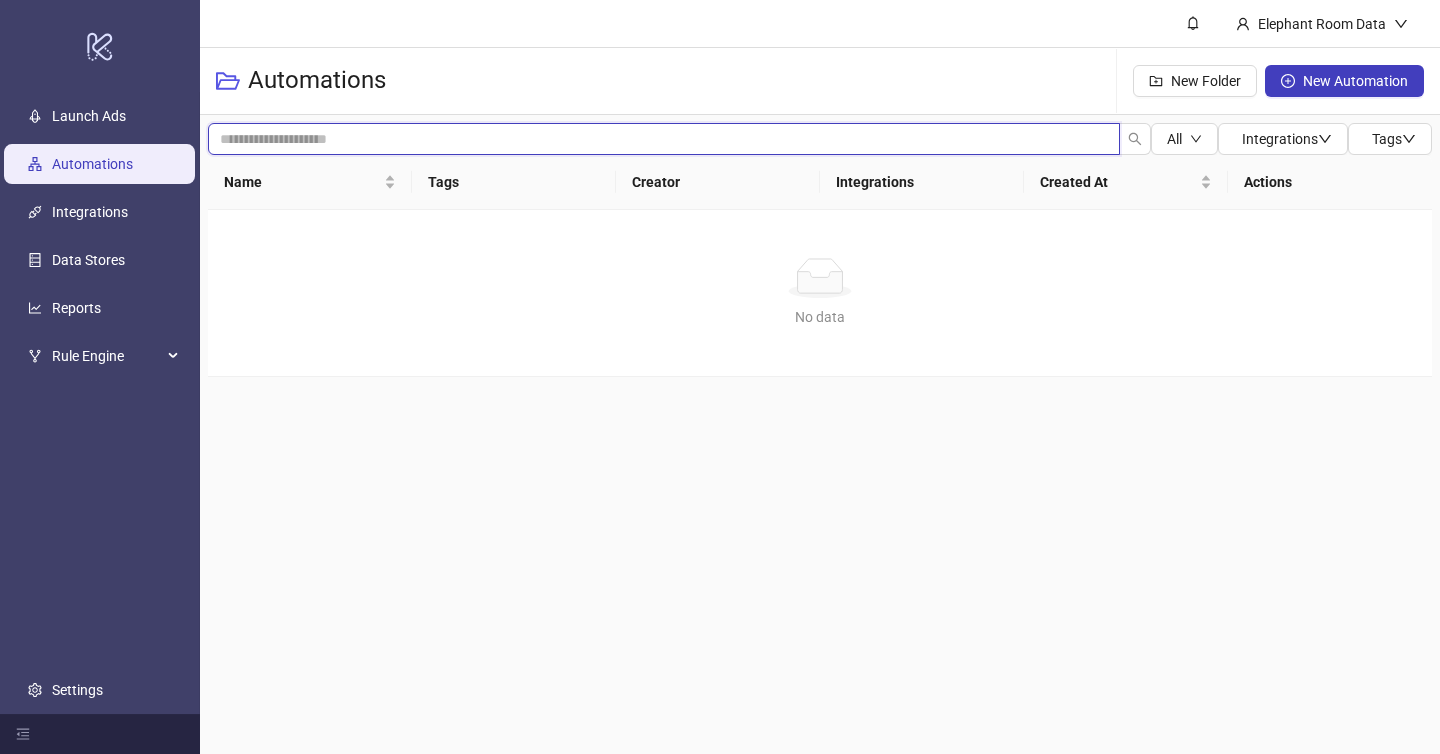 type 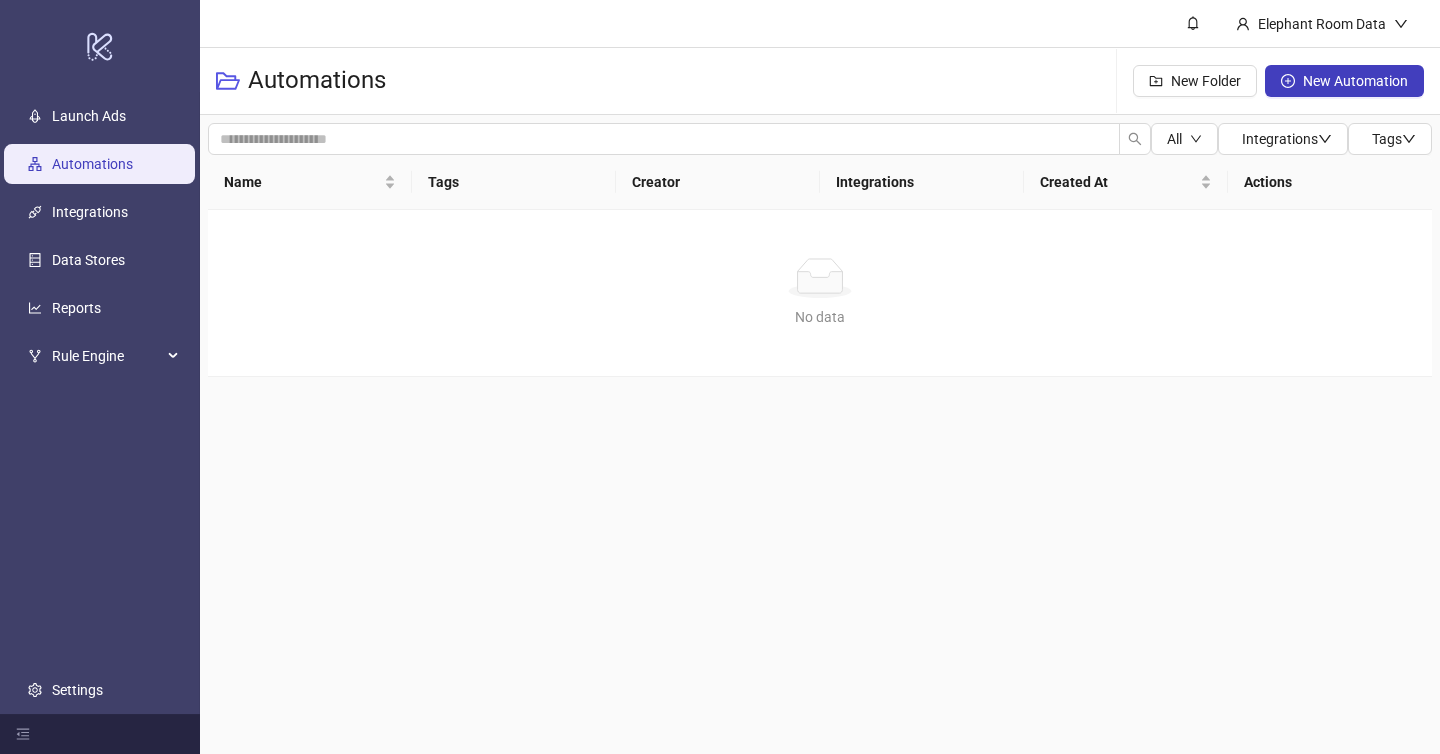 click on "Automations" at bounding box center (92, 164) 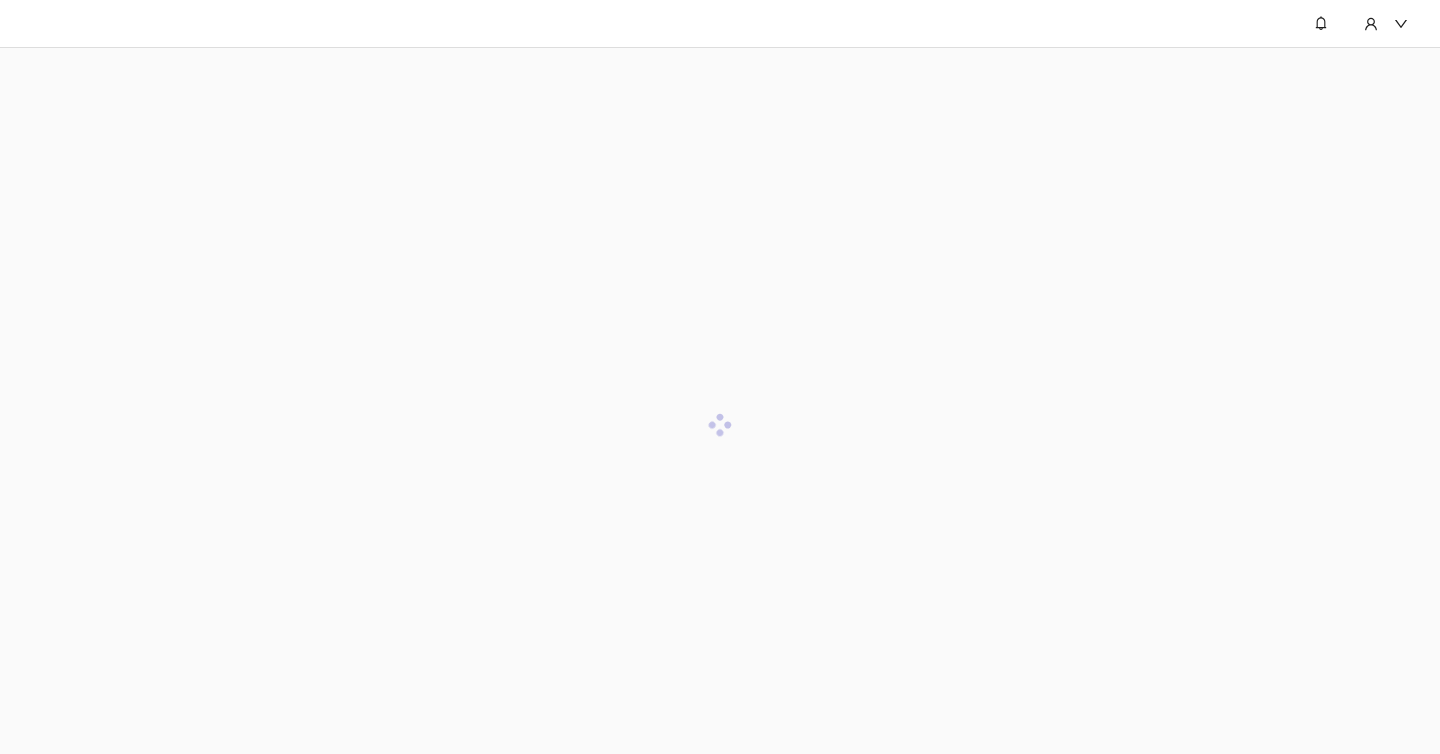 scroll, scrollTop: 0, scrollLeft: 0, axis: both 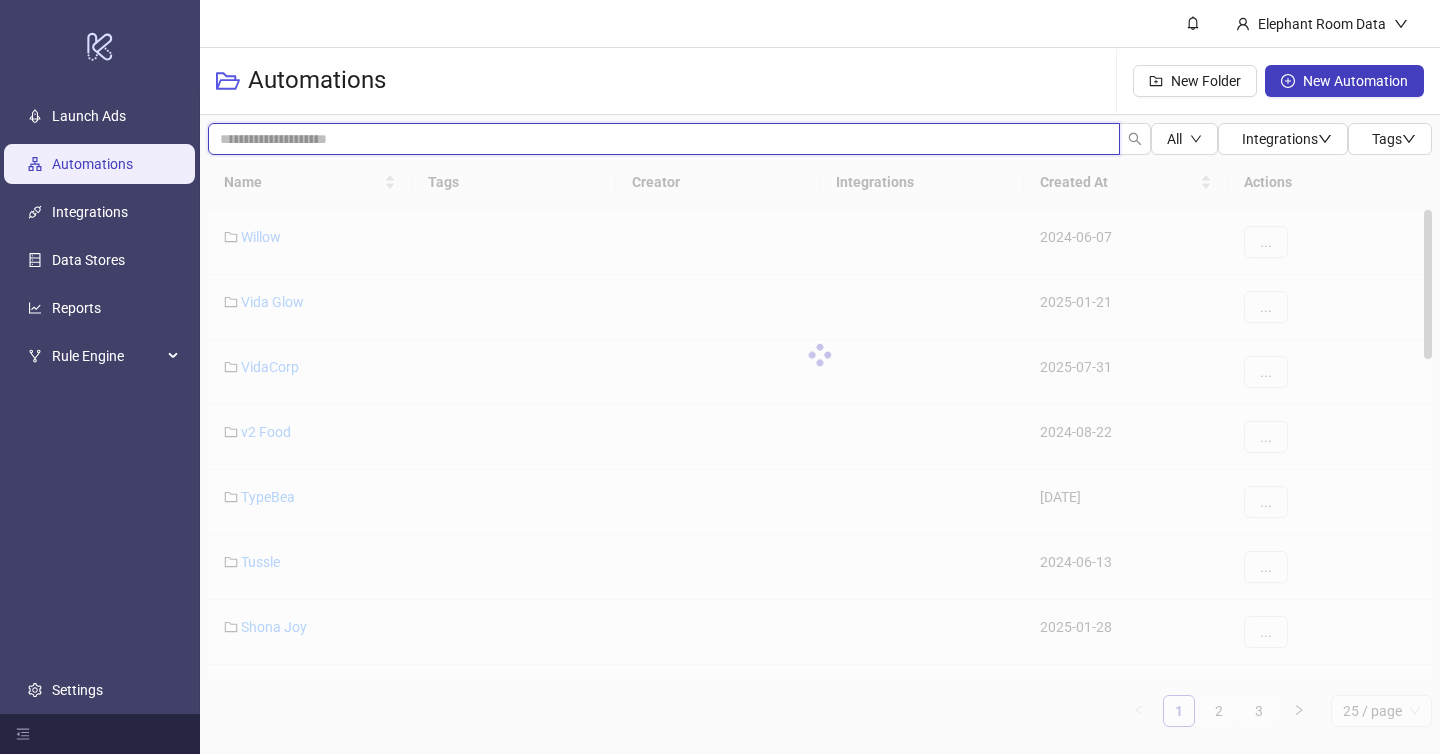 click at bounding box center [664, 139] 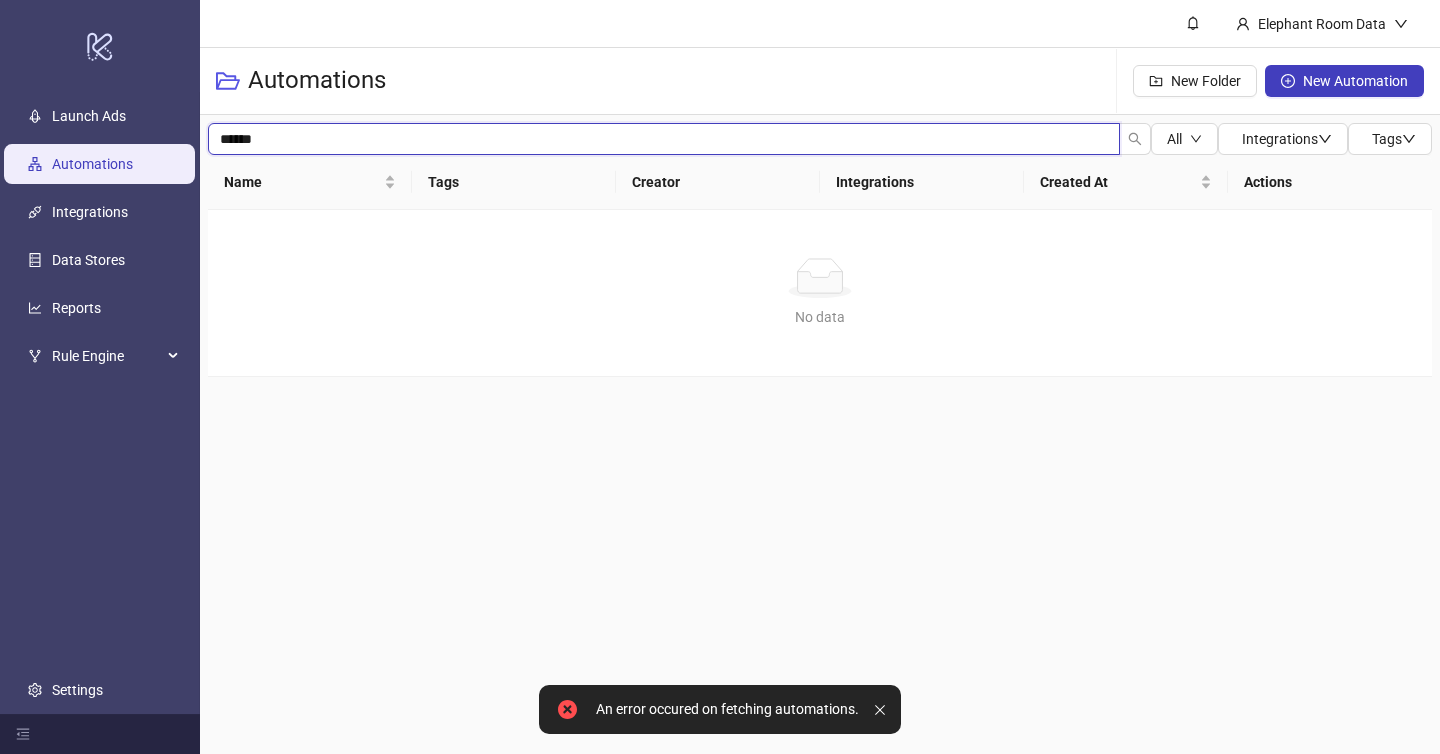 type on "******" 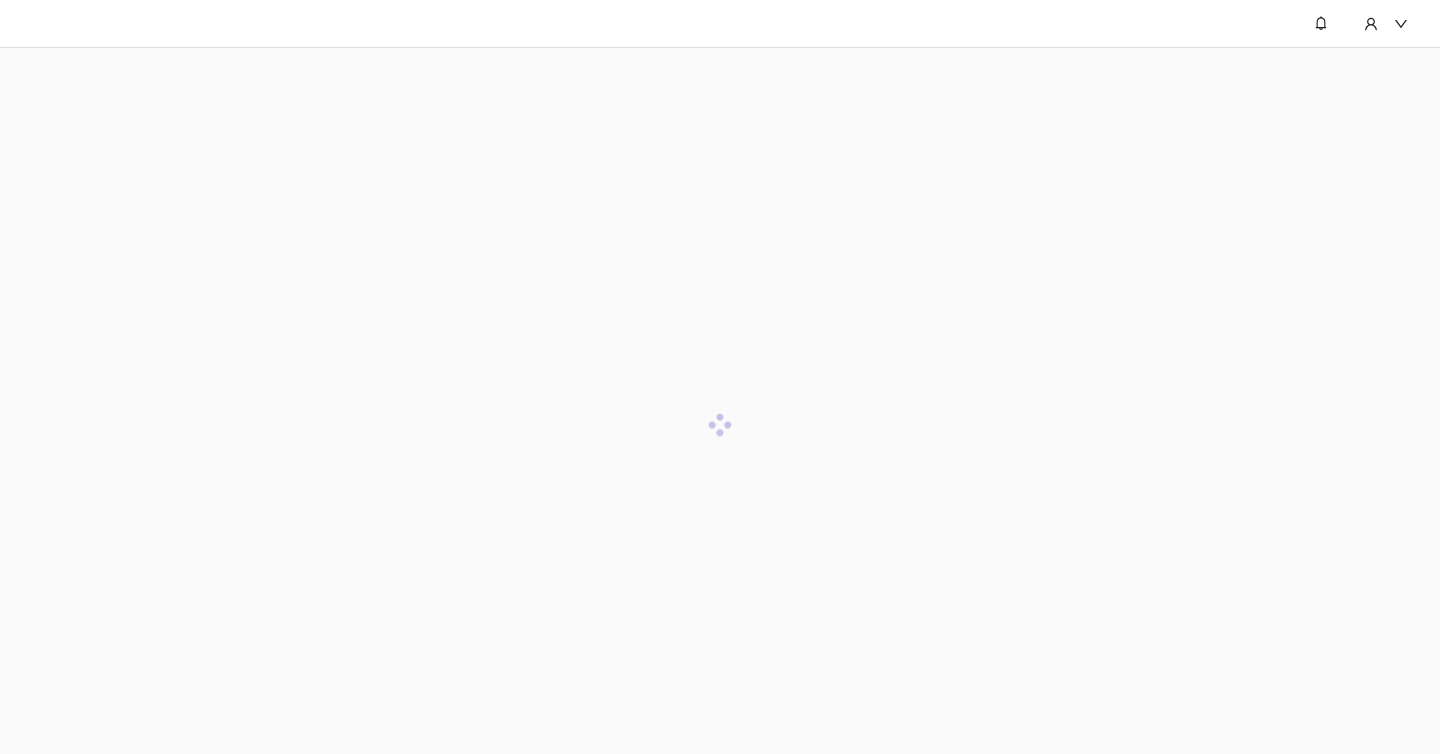 scroll, scrollTop: 0, scrollLeft: 0, axis: both 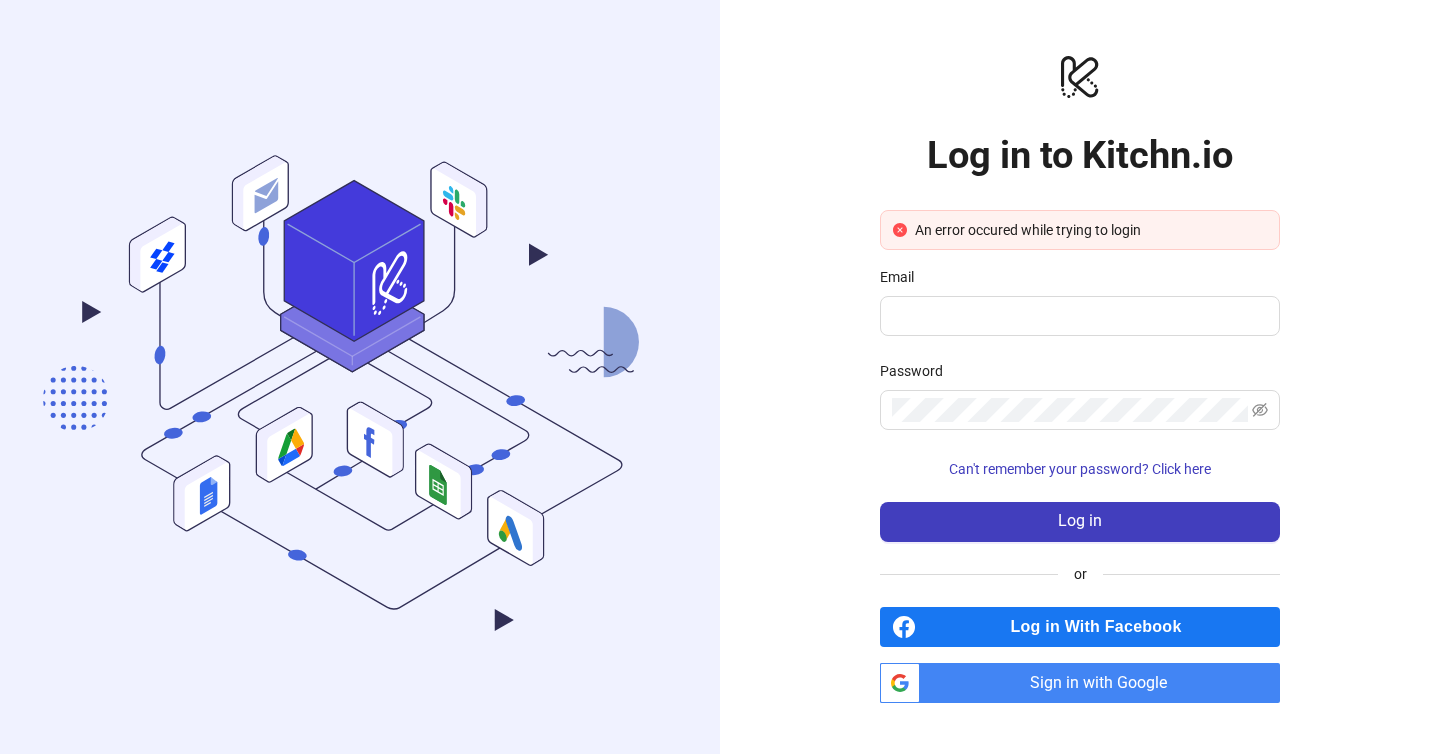 click on "Sign in with Google" at bounding box center [1104, 683] 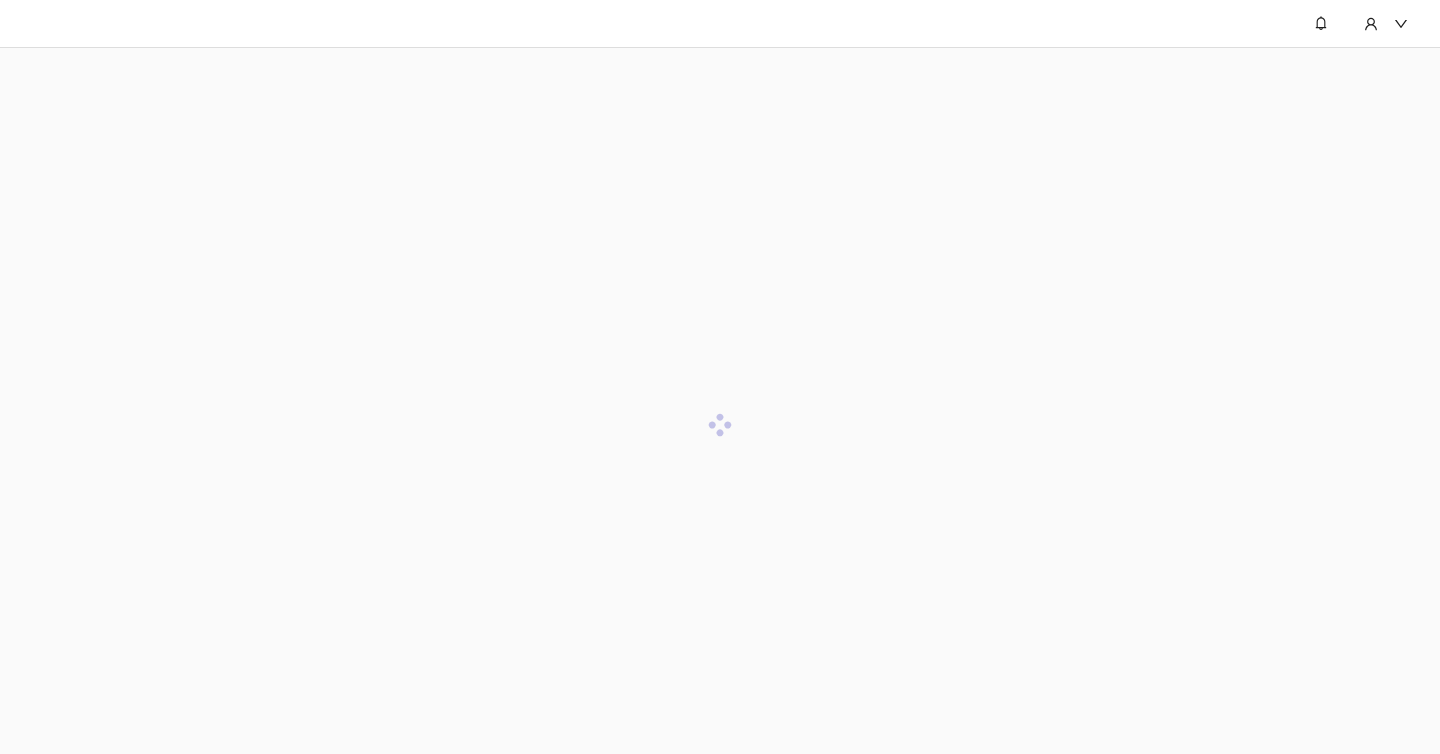 scroll, scrollTop: 0, scrollLeft: 0, axis: both 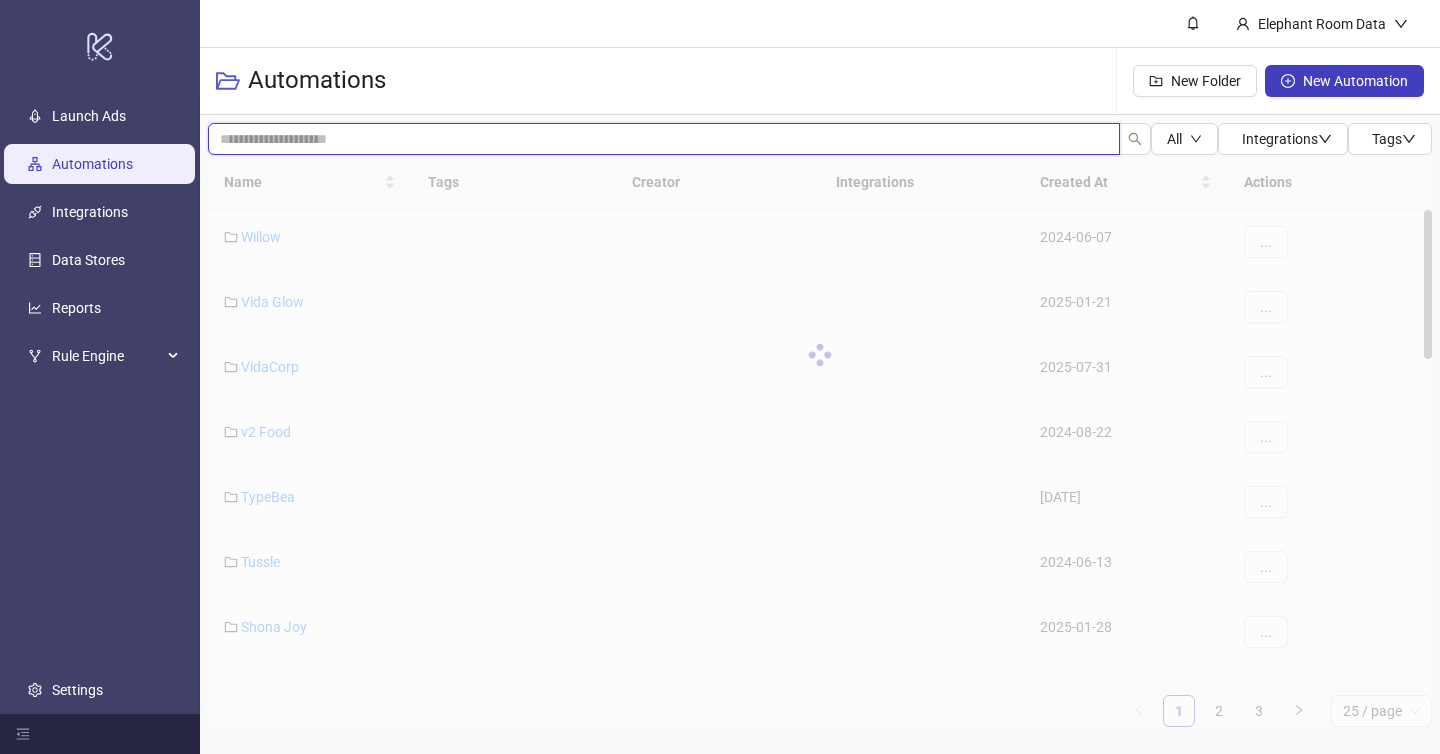 click at bounding box center (664, 139) 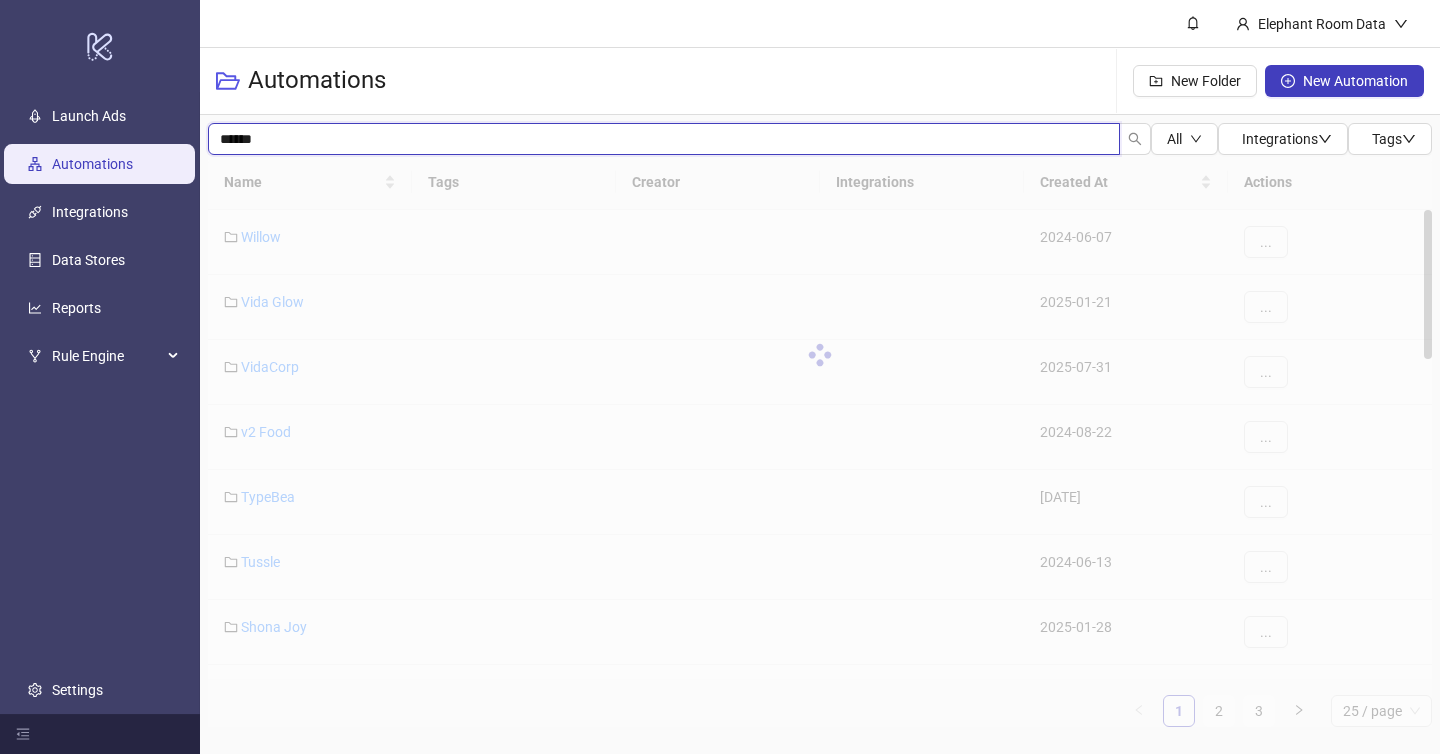 type on "******" 